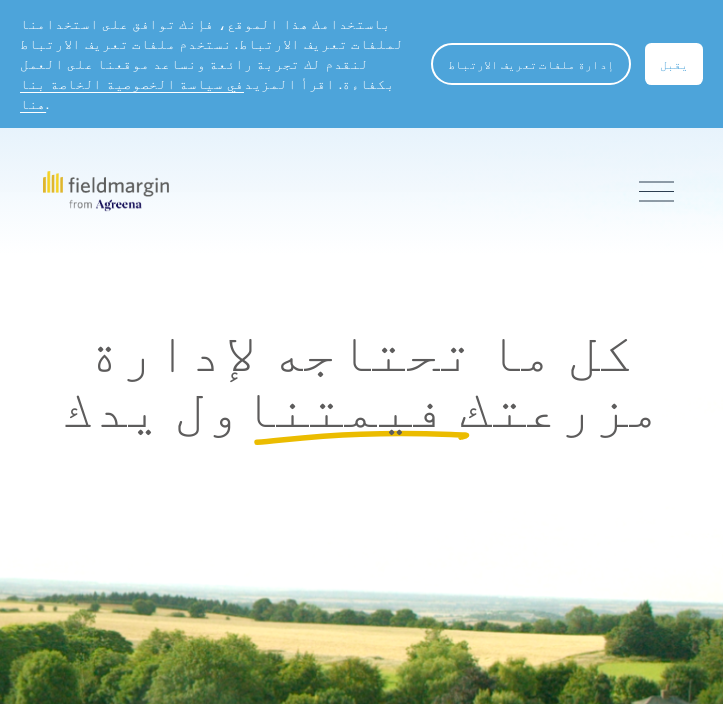 scroll, scrollTop: 634, scrollLeft: 0, axis: vertical 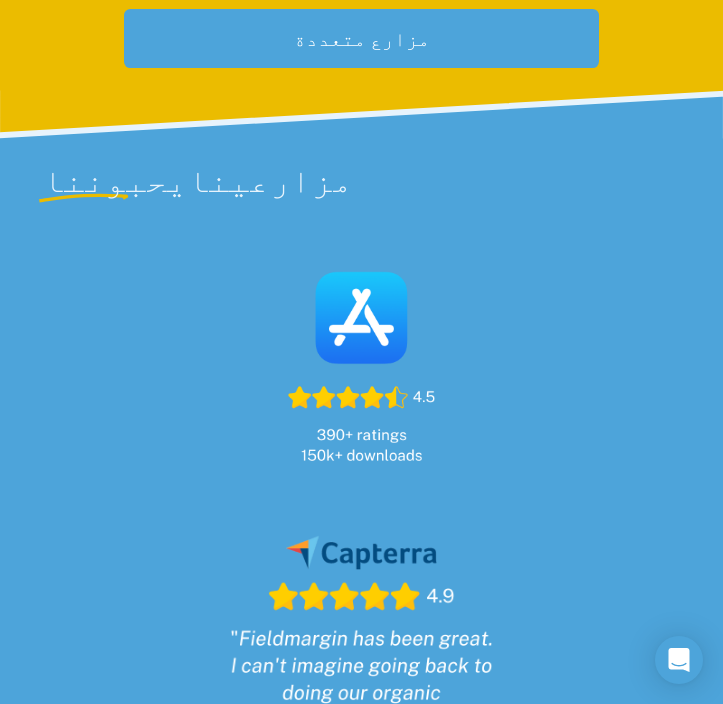 click at bounding box center (361, 364) 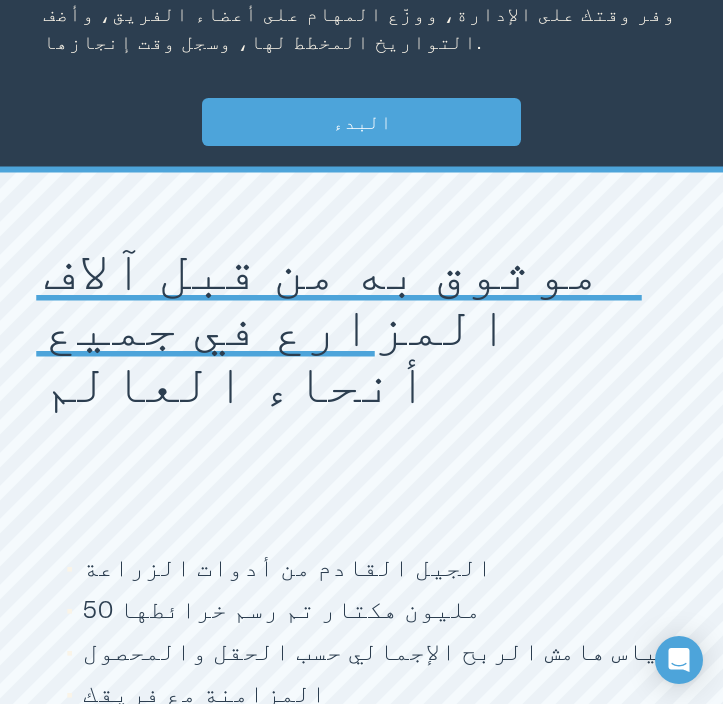 scroll, scrollTop: 3903, scrollLeft: 0, axis: vertical 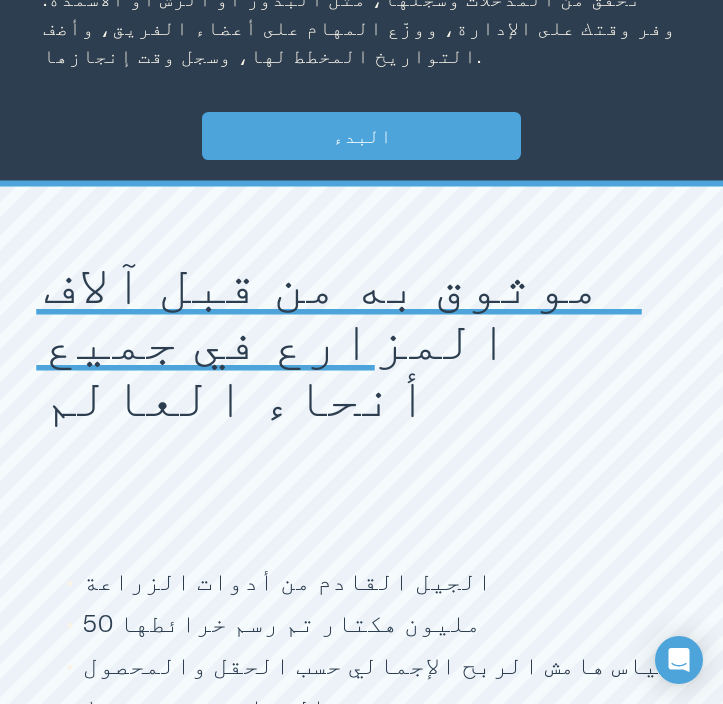 click on "البدء" at bounding box center [361, 136] 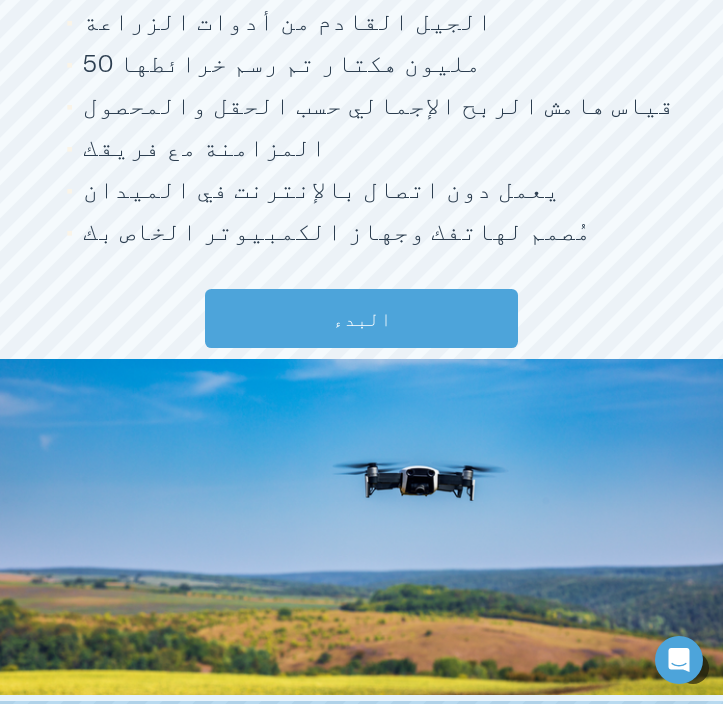 scroll, scrollTop: 4482, scrollLeft: 0, axis: vertical 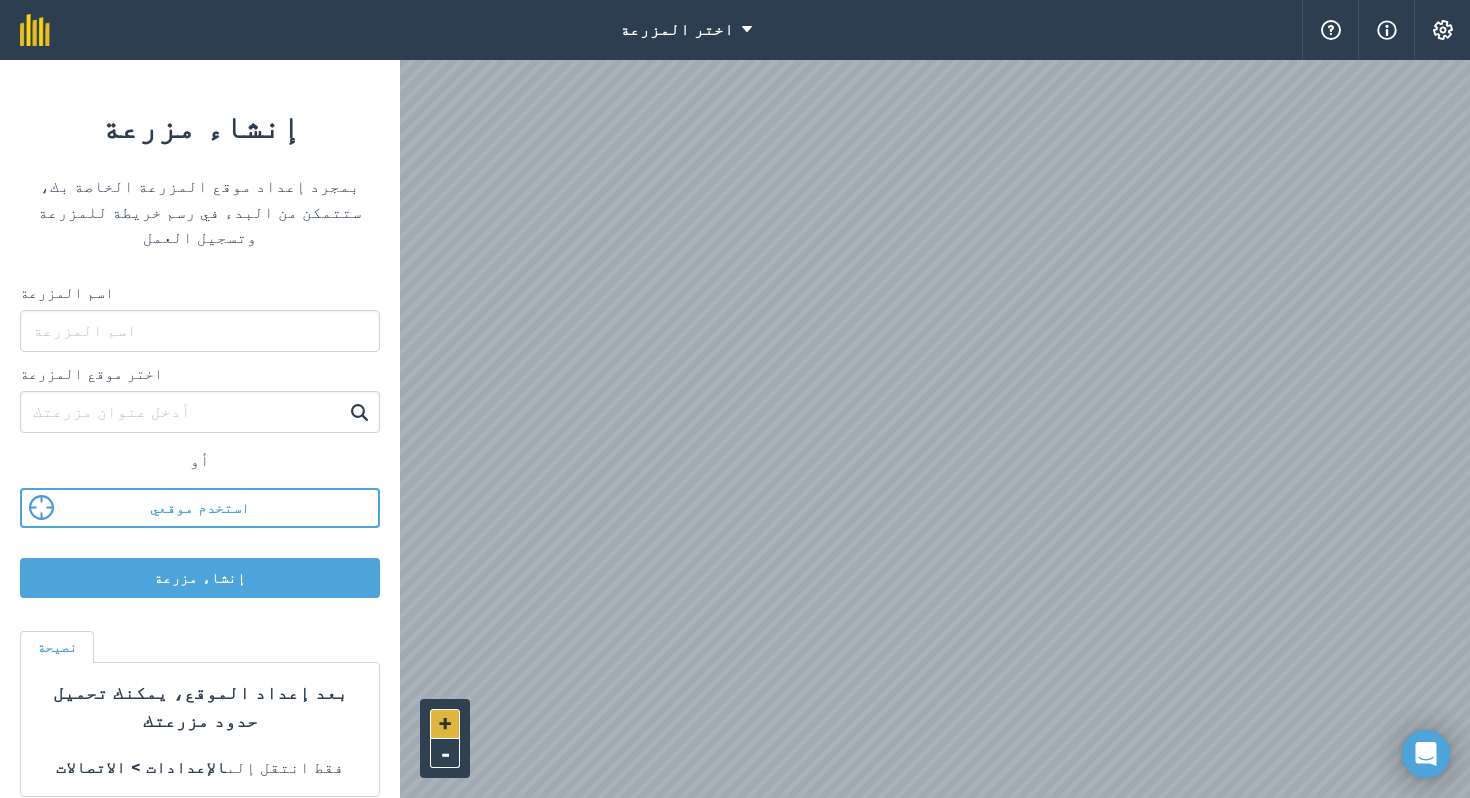 click on "+" at bounding box center (445, 723) 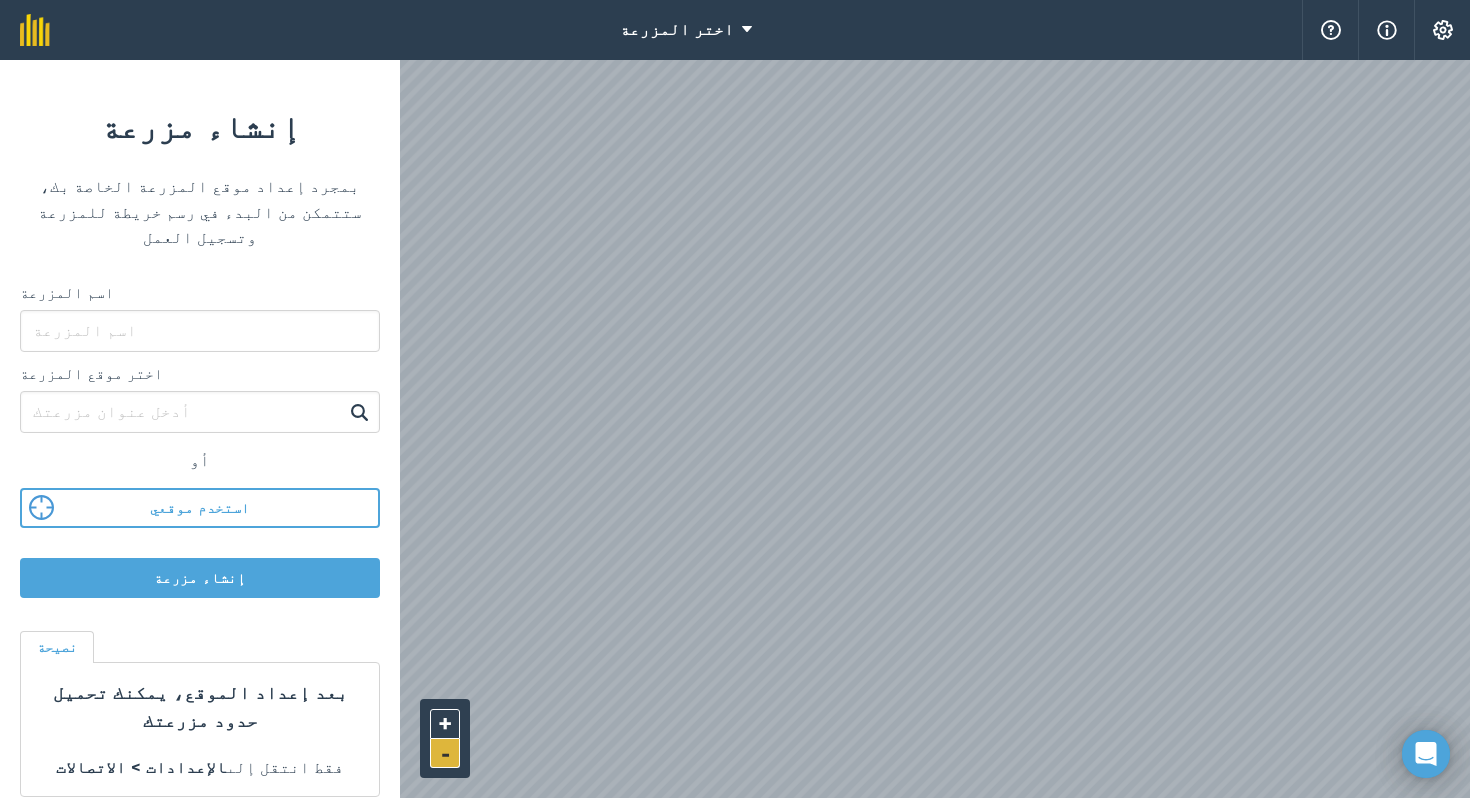 click on "-" at bounding box center [445, 753] 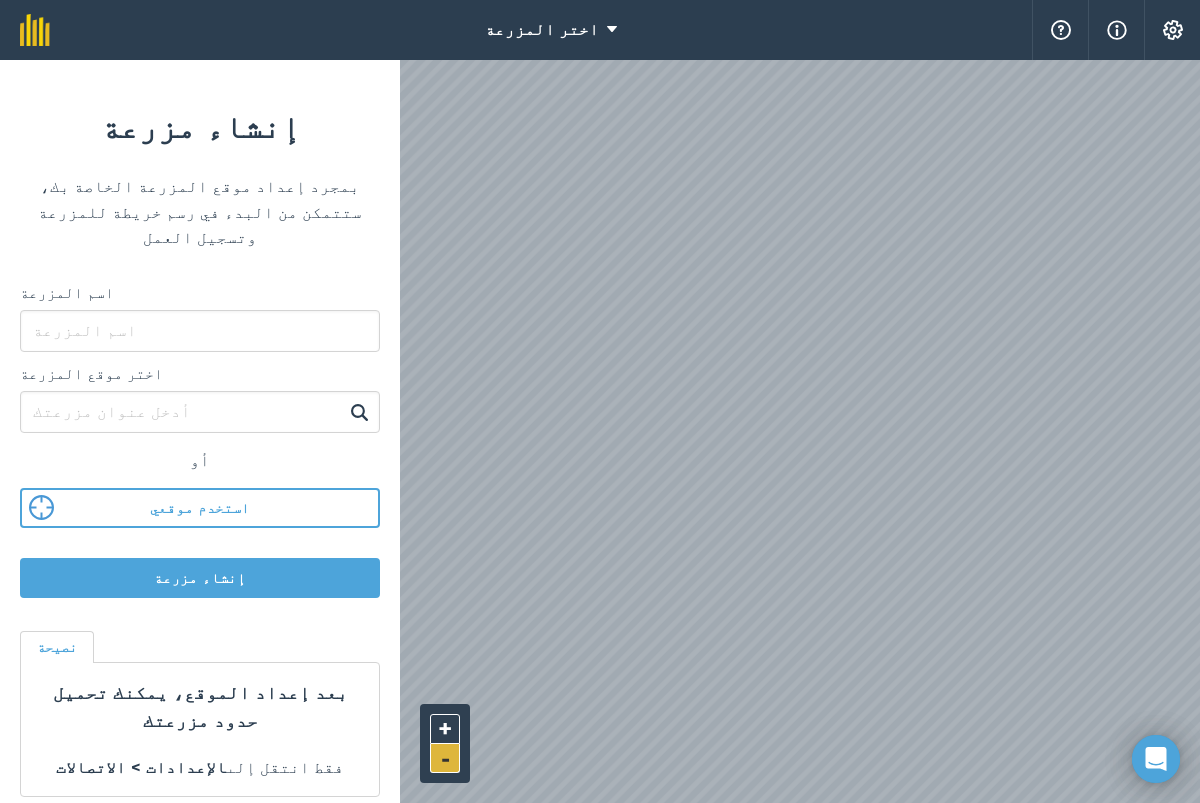 click on "-" at bounding box center [445, 758] 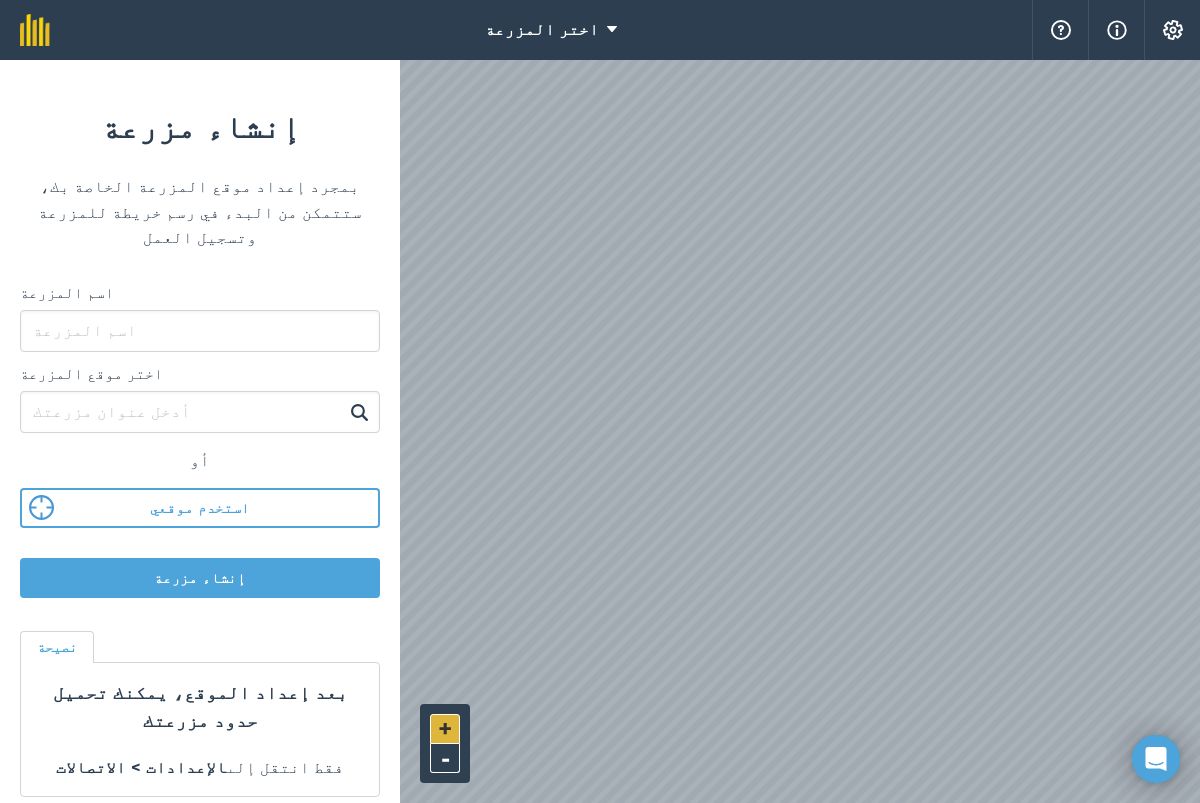 click on "+" at bounding box center (445, 729) 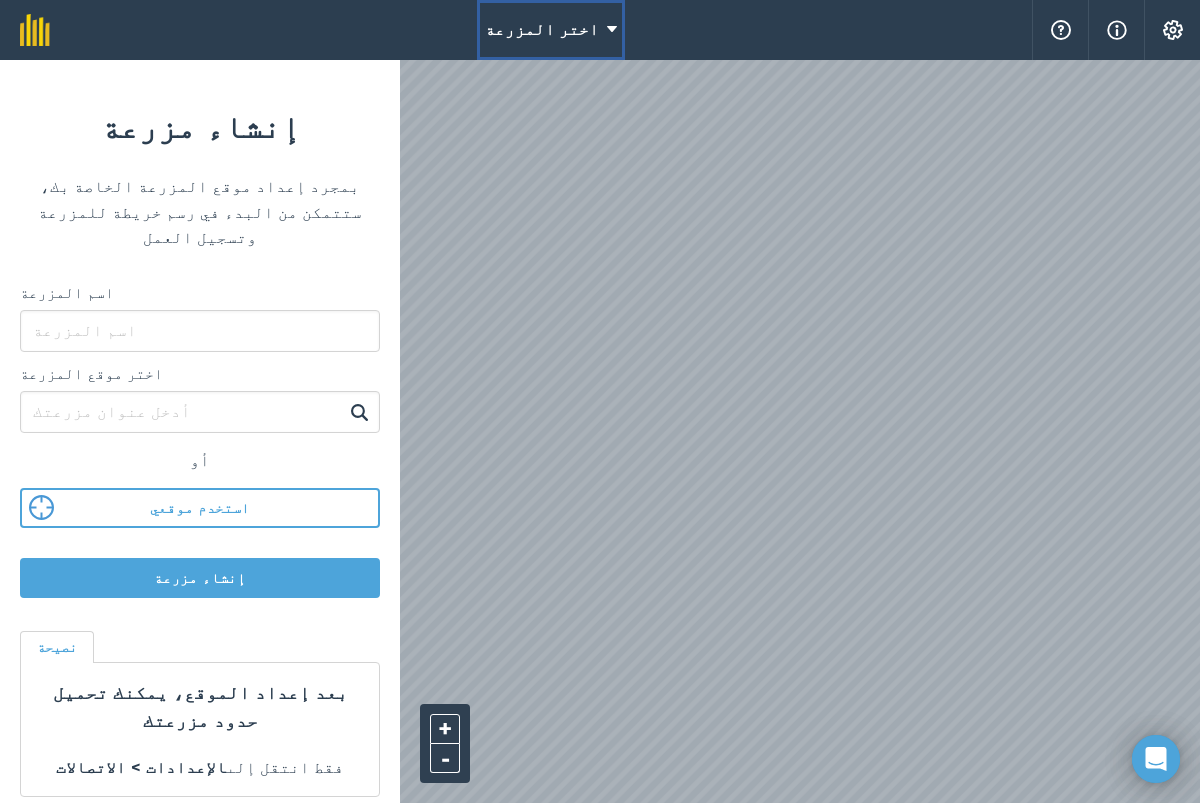 click on "اختر المزرعة" at bounding box center (551, 30) 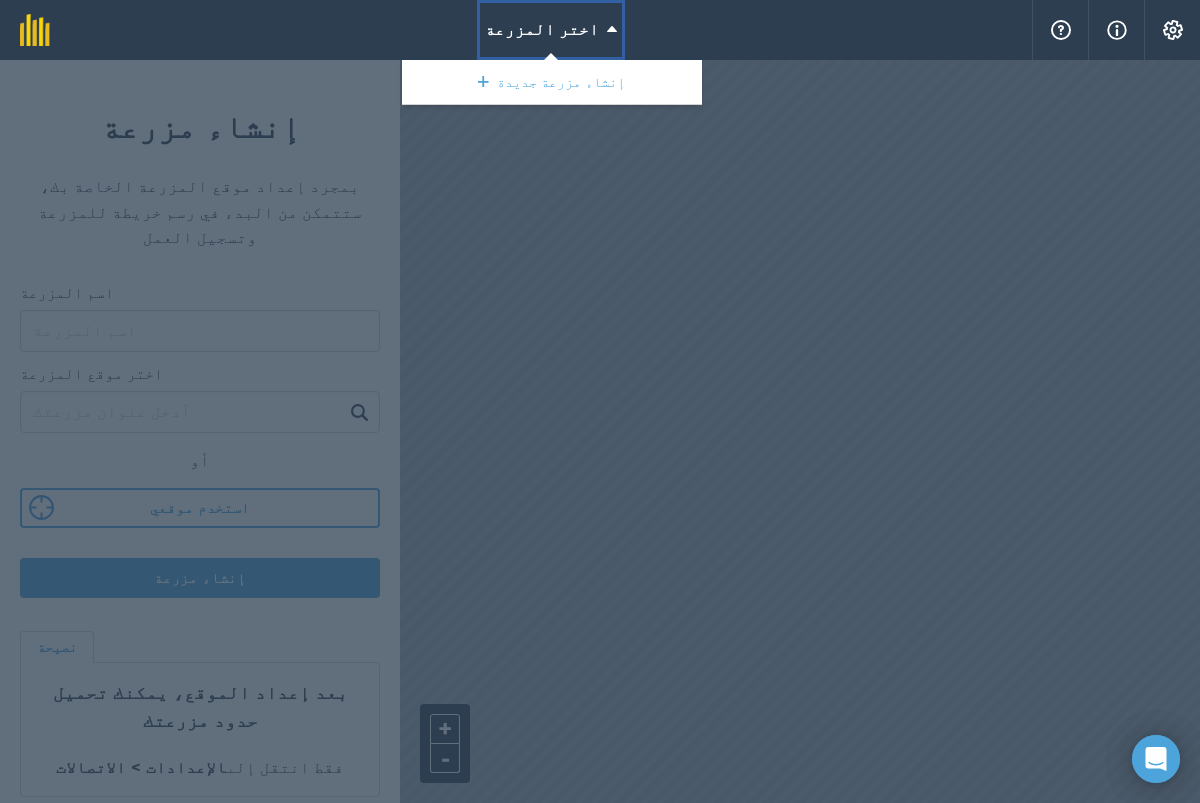 click on "اختر المزرعة" at bounding box center [551, 30] 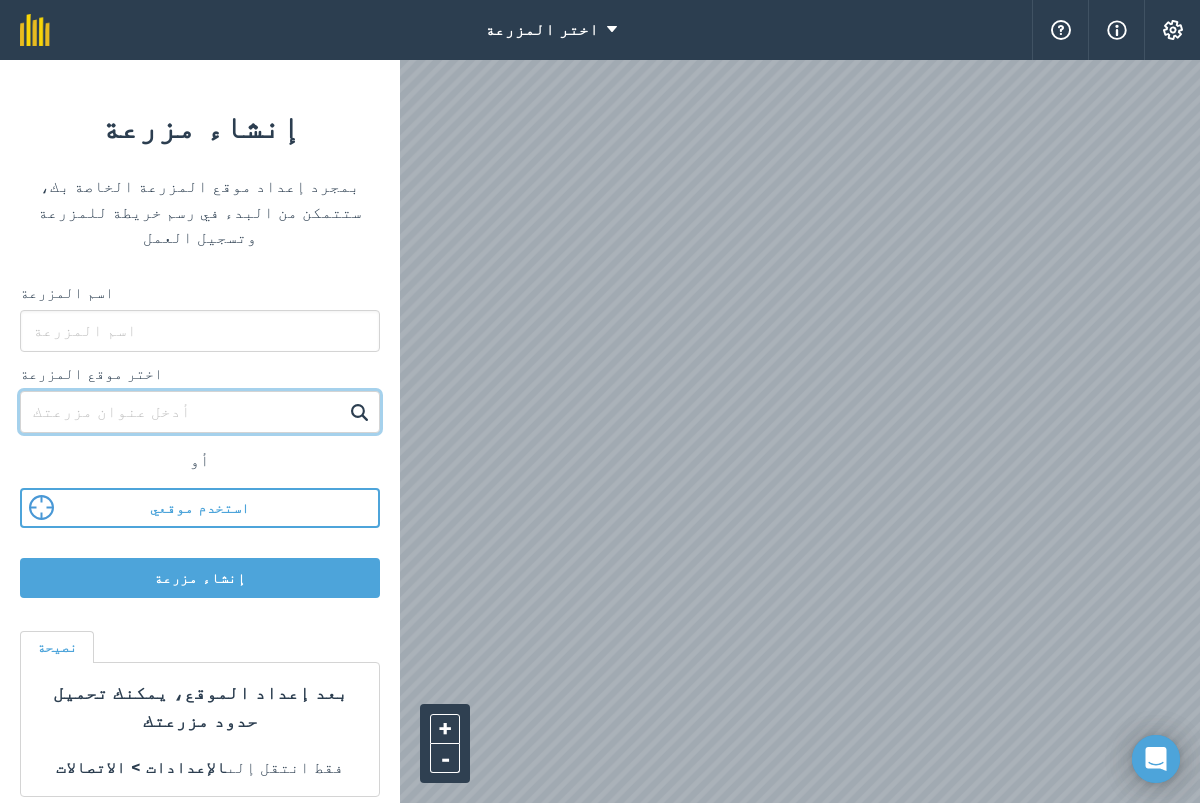 click on "اختر موقع المزرعة" at bounding box center [200, 412] 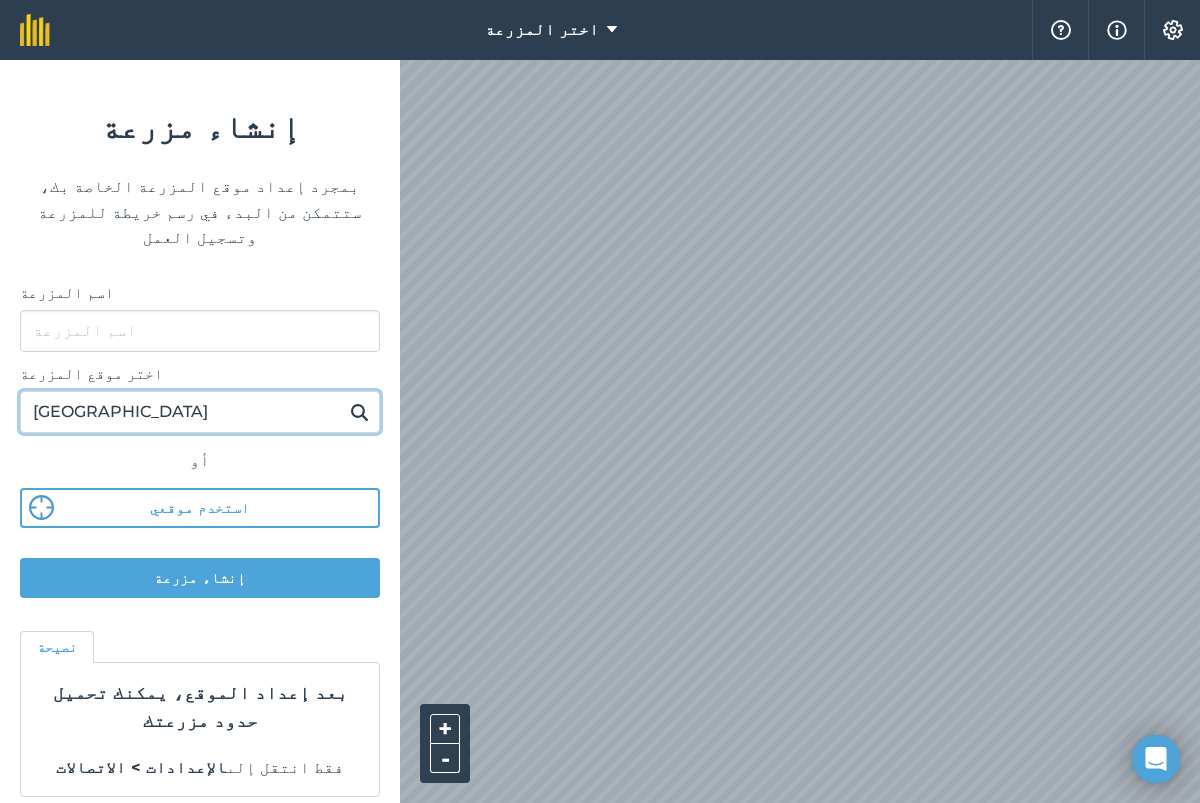 type on "كفرالشيخ" 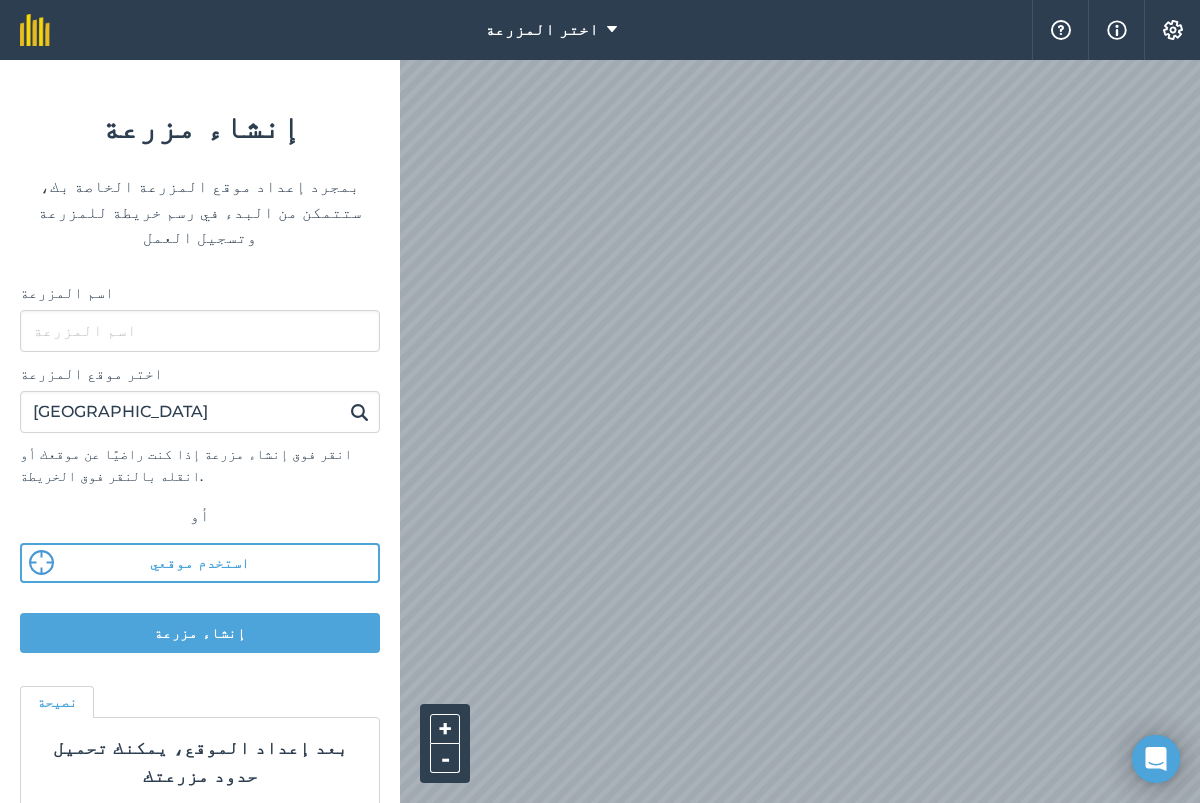 click on "اختر المزرعة يساعد معلومات إعدادات إنشاء مزرعة بمجرد إعداد موقع المزرعة الخاصة بك، ستتمكن من البدء في رسم خريطة للمزرعة وتسجيل العمل اسم المزرعة اختر موقع المزرعة كفرالشيخ انقر فوق إنشاء مزرعة إذا كنت راضيًا عن موقعك أو انقله بالنقر فوق الخريطة. أو   استخدم موقعي إنشاء مزرعة نصيحة بعد إعداد الموقع، يمكنك تحميل حدود مزرعتك فقط انتقل إلى  الإعدادات > الاتصالات + - القمر الصناعي (أزور)
النص الأصلي تقييم هذه الترجمة سيتم استخدام ملاحظاتك وآرائك للمساعدة في تحسين "ترجمة Google"." at bounding box center (600, 401) 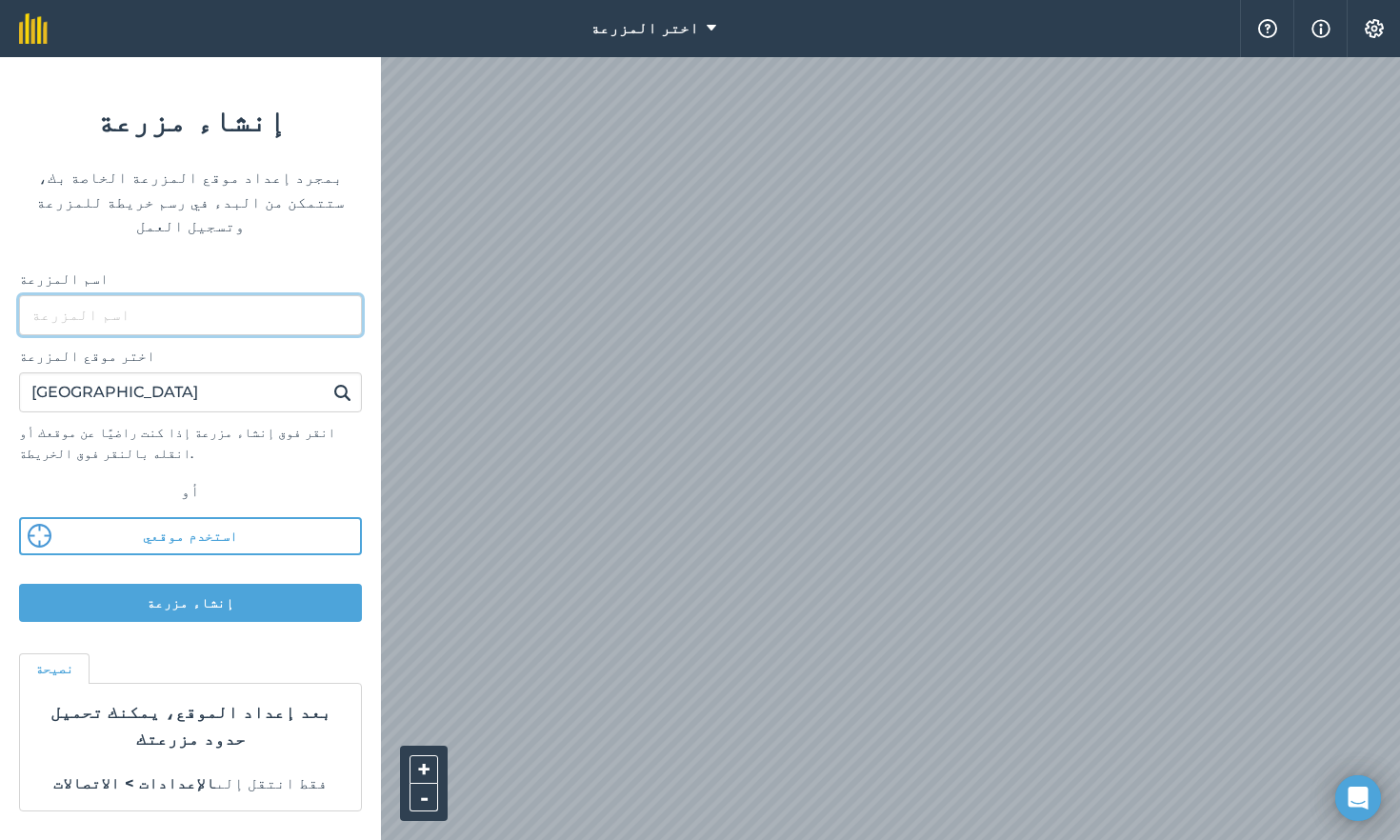 click on "اسم المزرعة" at bounding box center (190, 315) 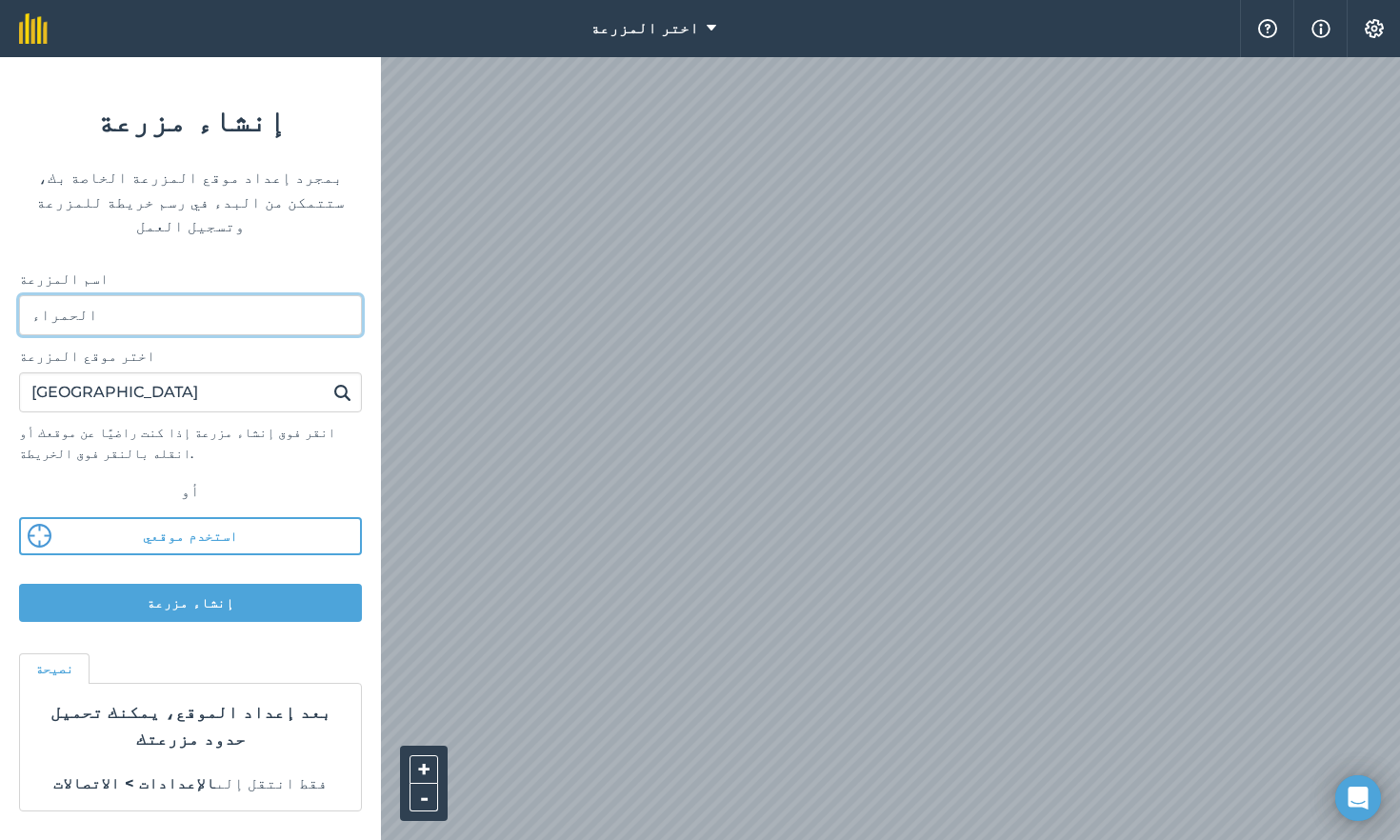 type on "الحمراء" 